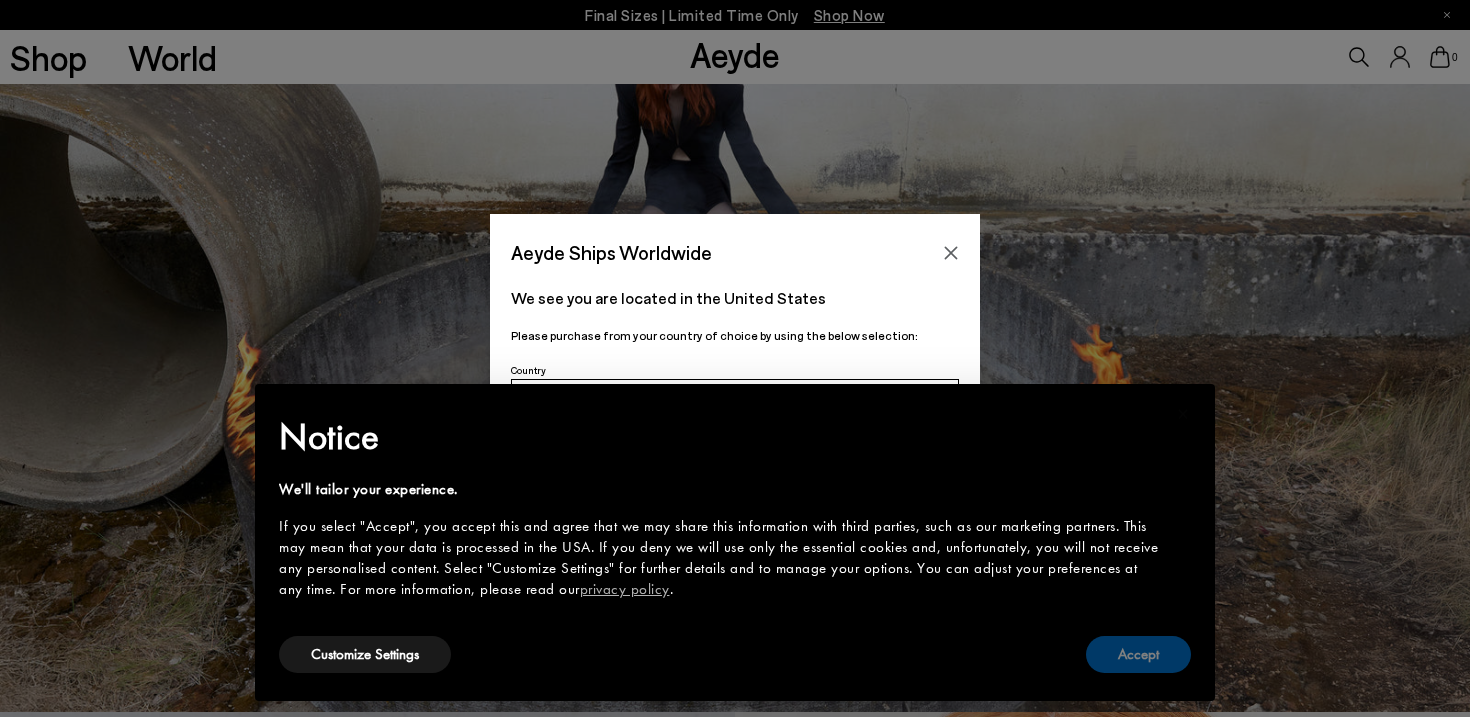 scroll, scrollTop: 301, scrollLeft: 0, axis: vertical 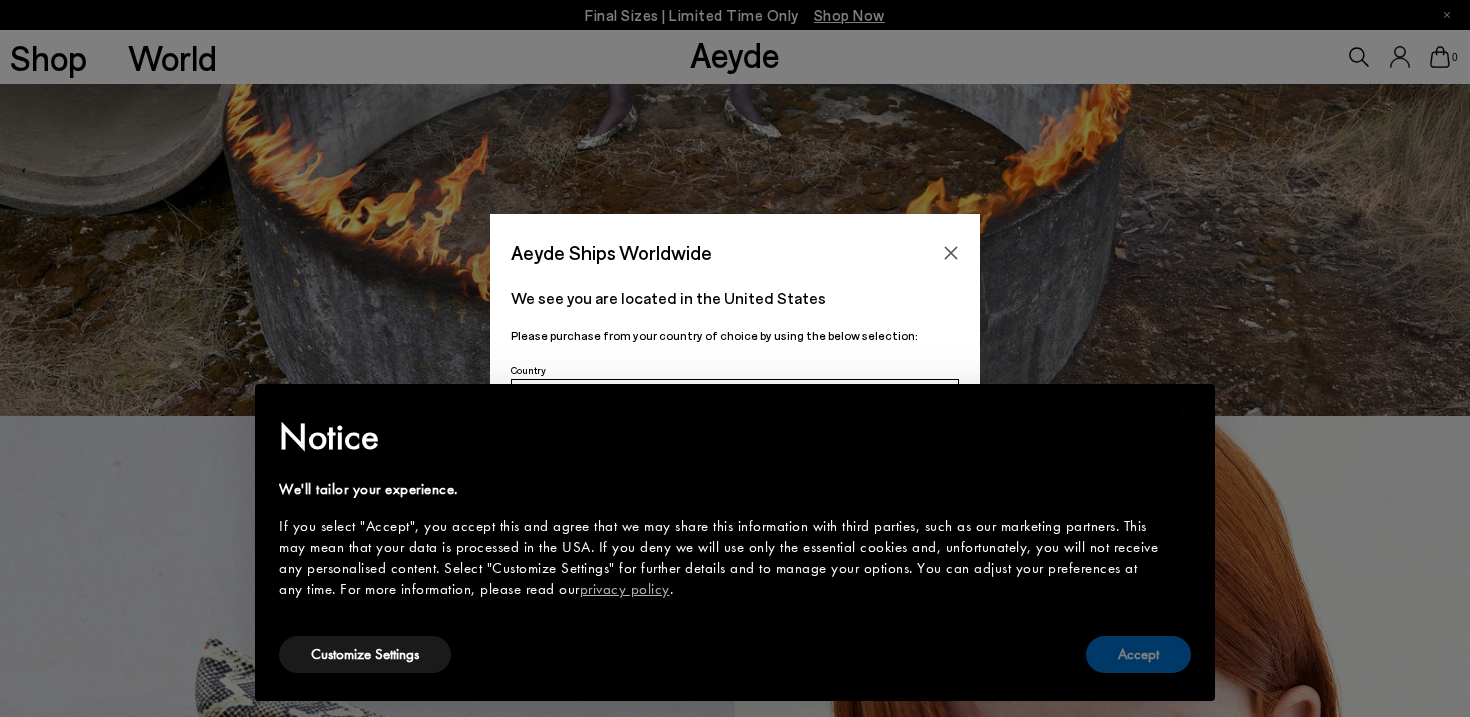 click on "Accept" at bounding box center (1138, 654) 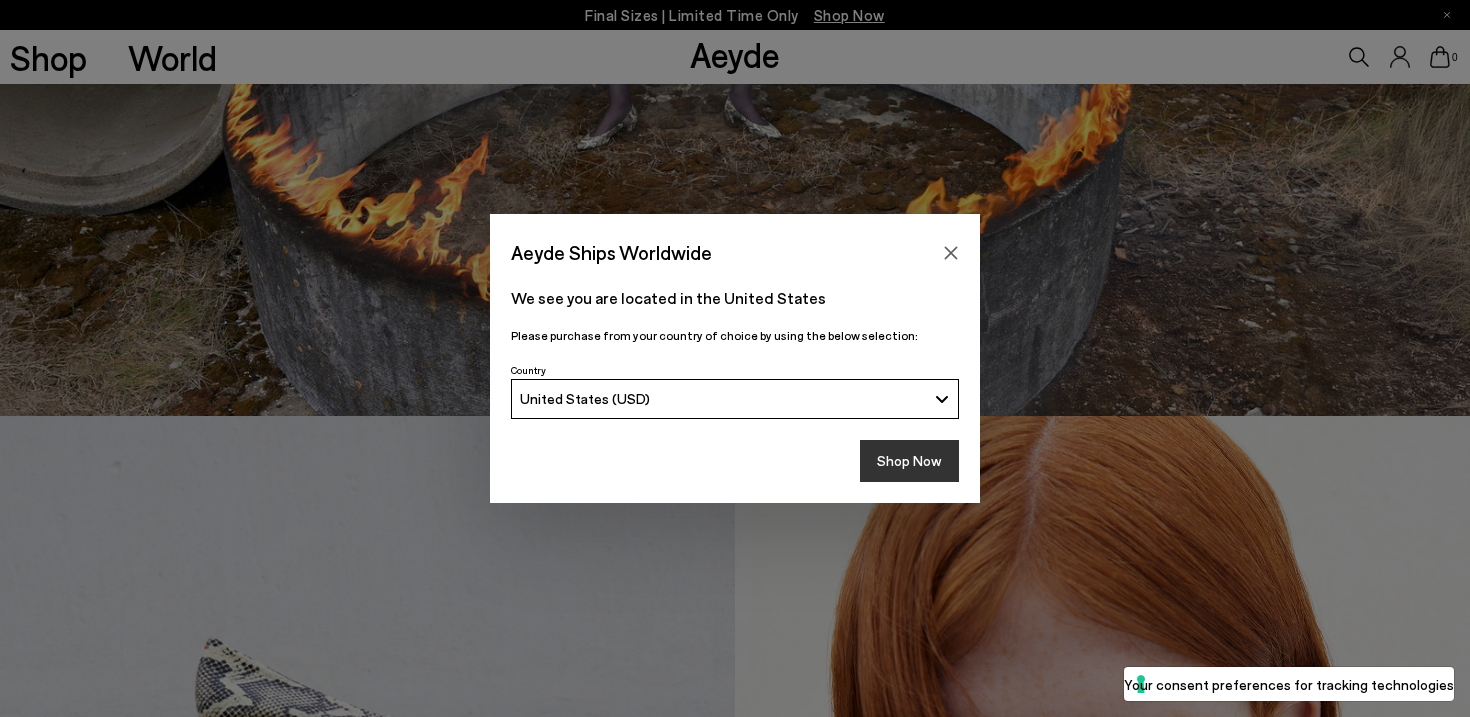 click on "Shop Now" at bounding box center (909, 461) 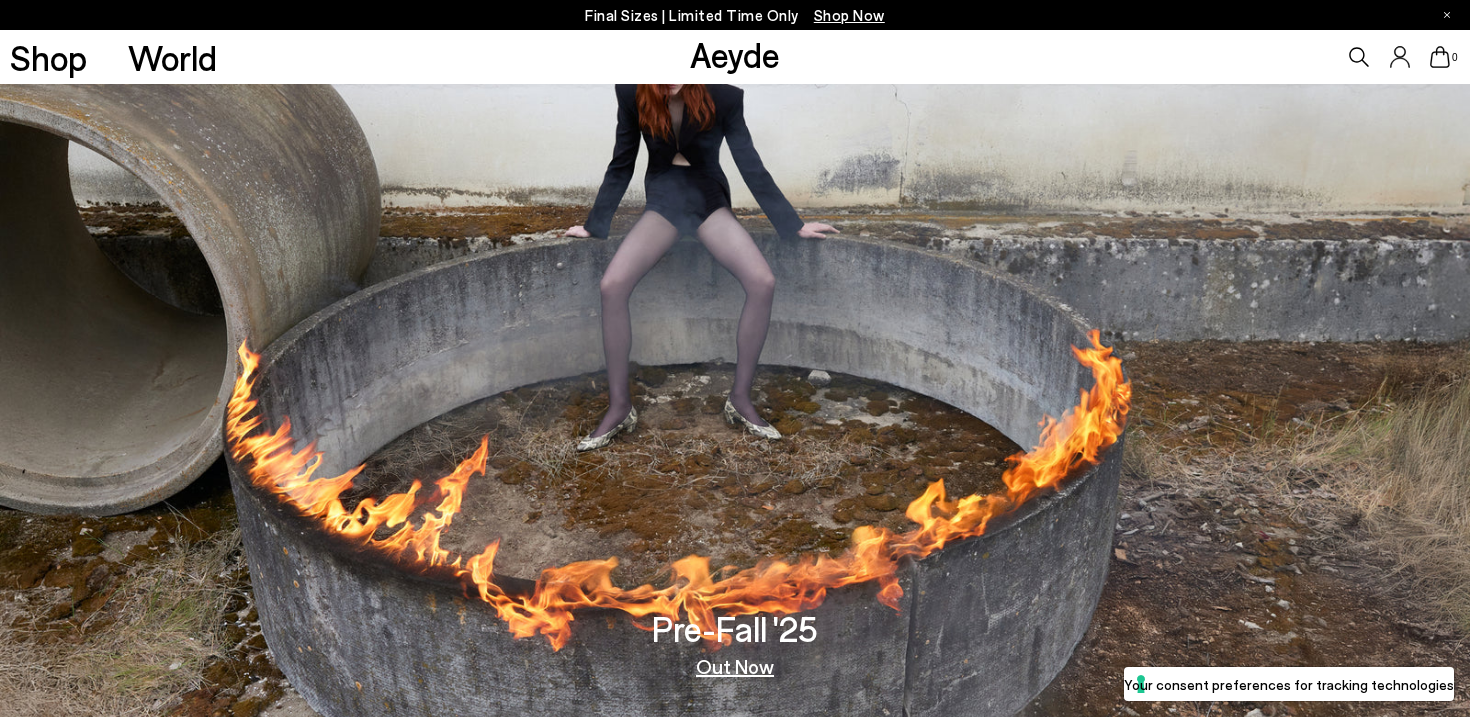 scroll, scrollTop: 3351, scrollLeft: 0, axis: vertical 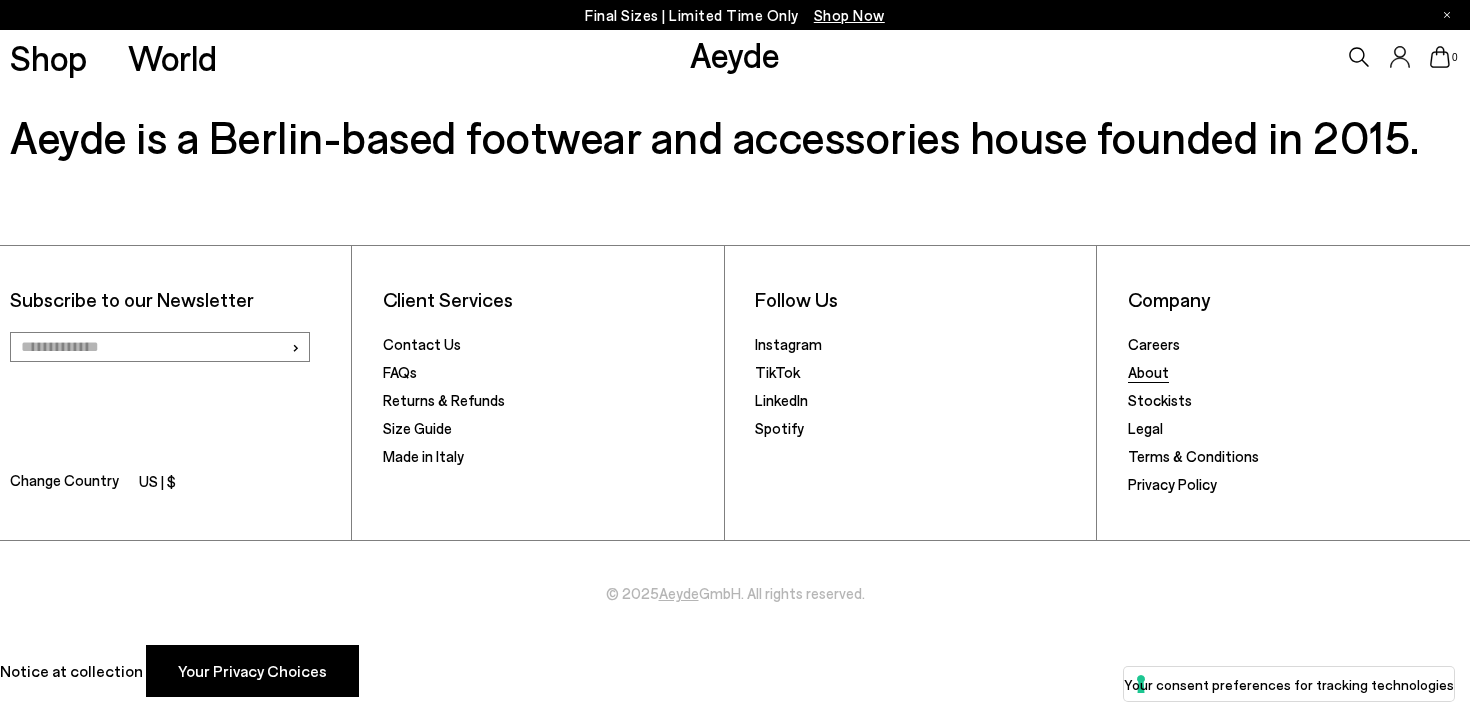 click on "About" at bounding box center [1148, 372] 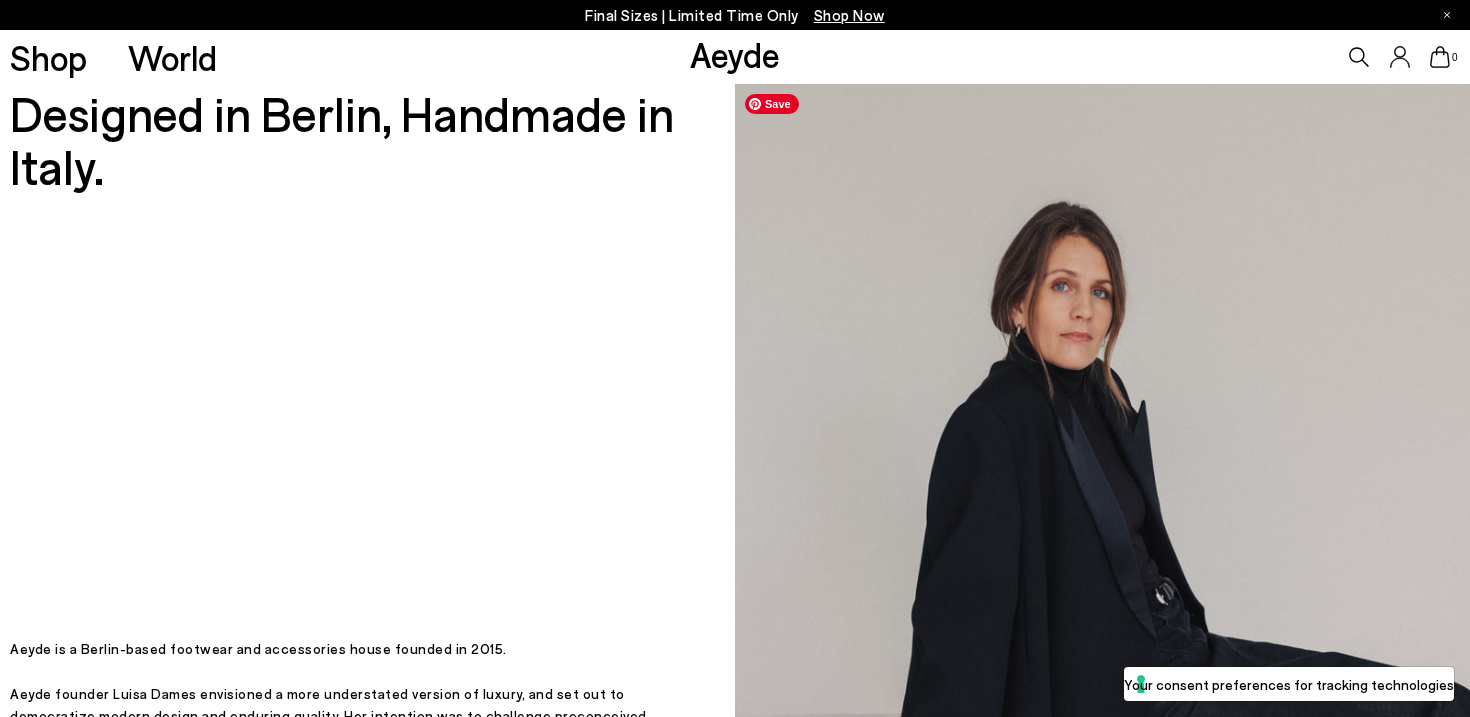 scroll, scrollTop: 447, scrollLeft: 0, axis: vertical 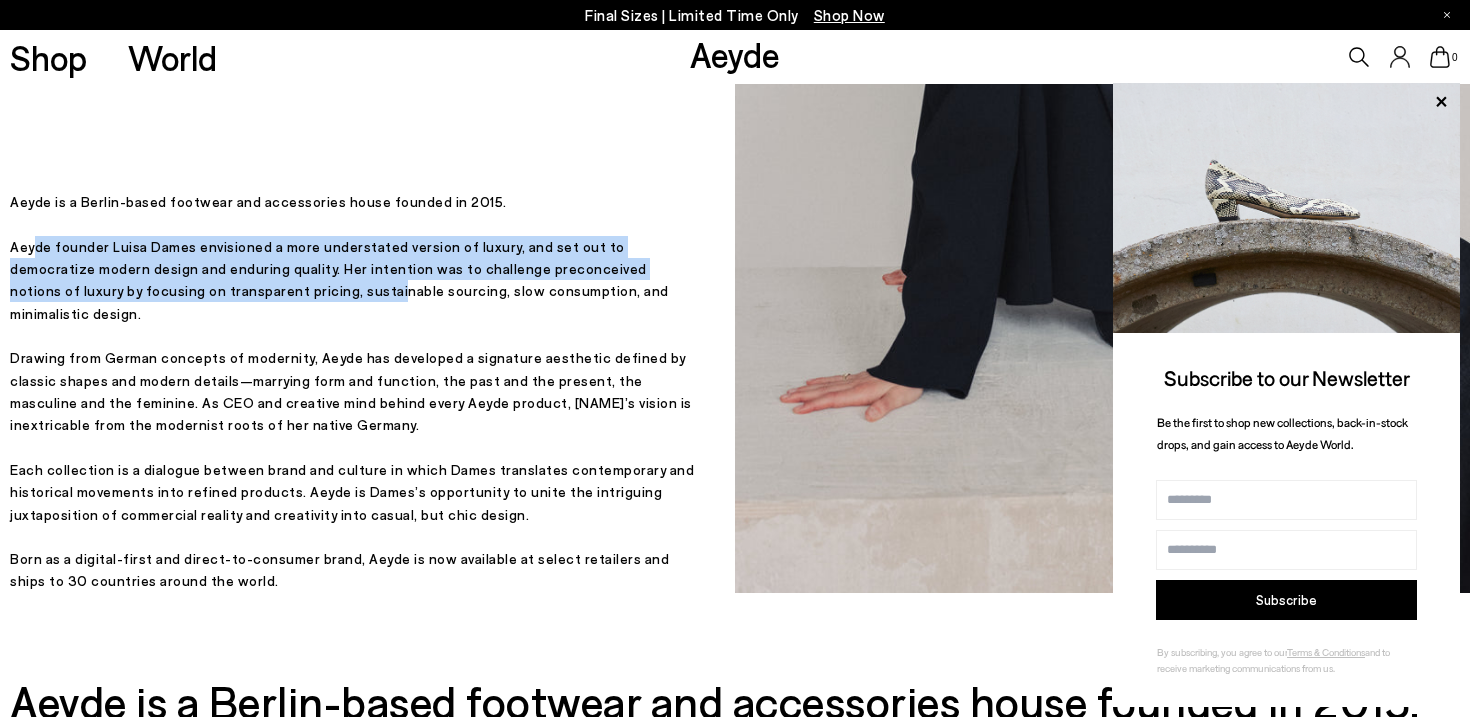 drag, startPoint x: 31, startPoint y: 268, endPoint x: 254, endPoint y: 307, distance: 226.38463 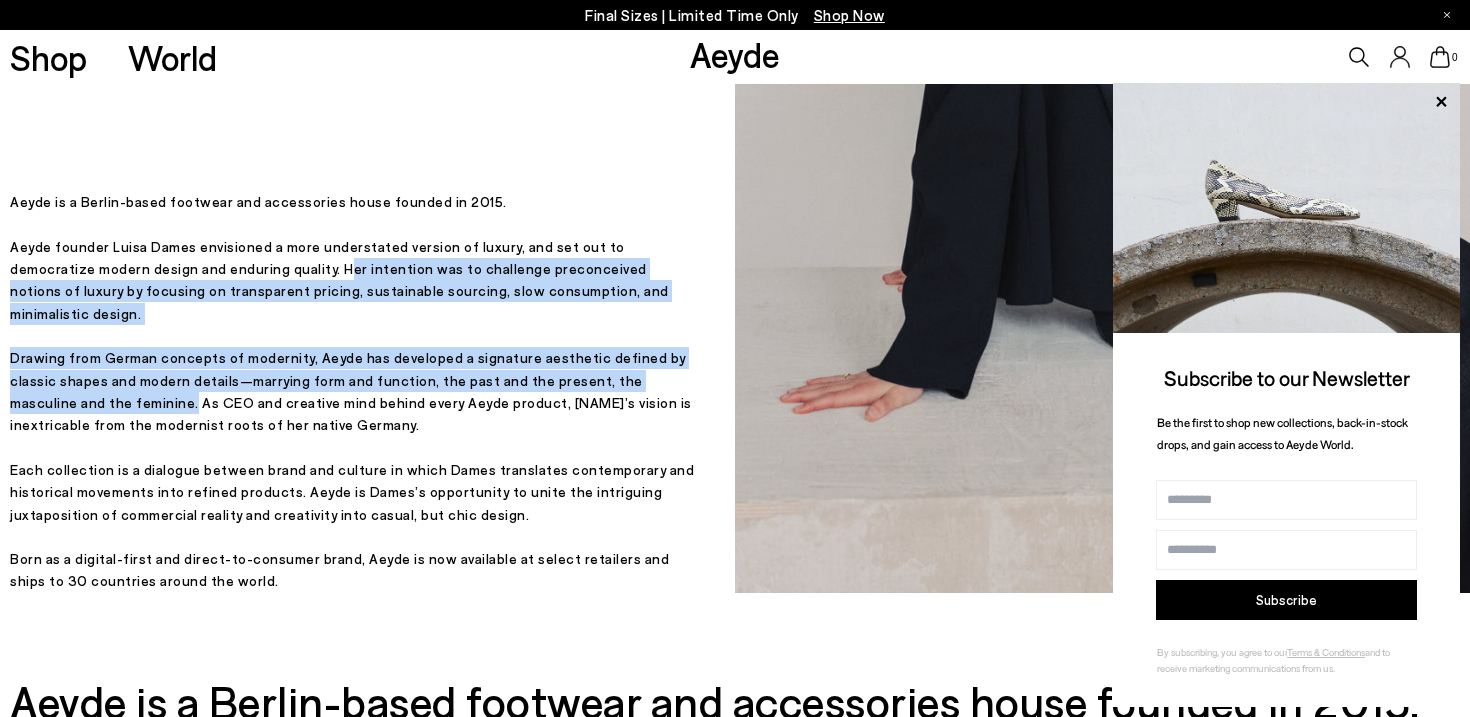 drag, startPoint x: 250, startPoint y: 294, endPoint x: 68, endPoint y: 400, distance: 210.61813 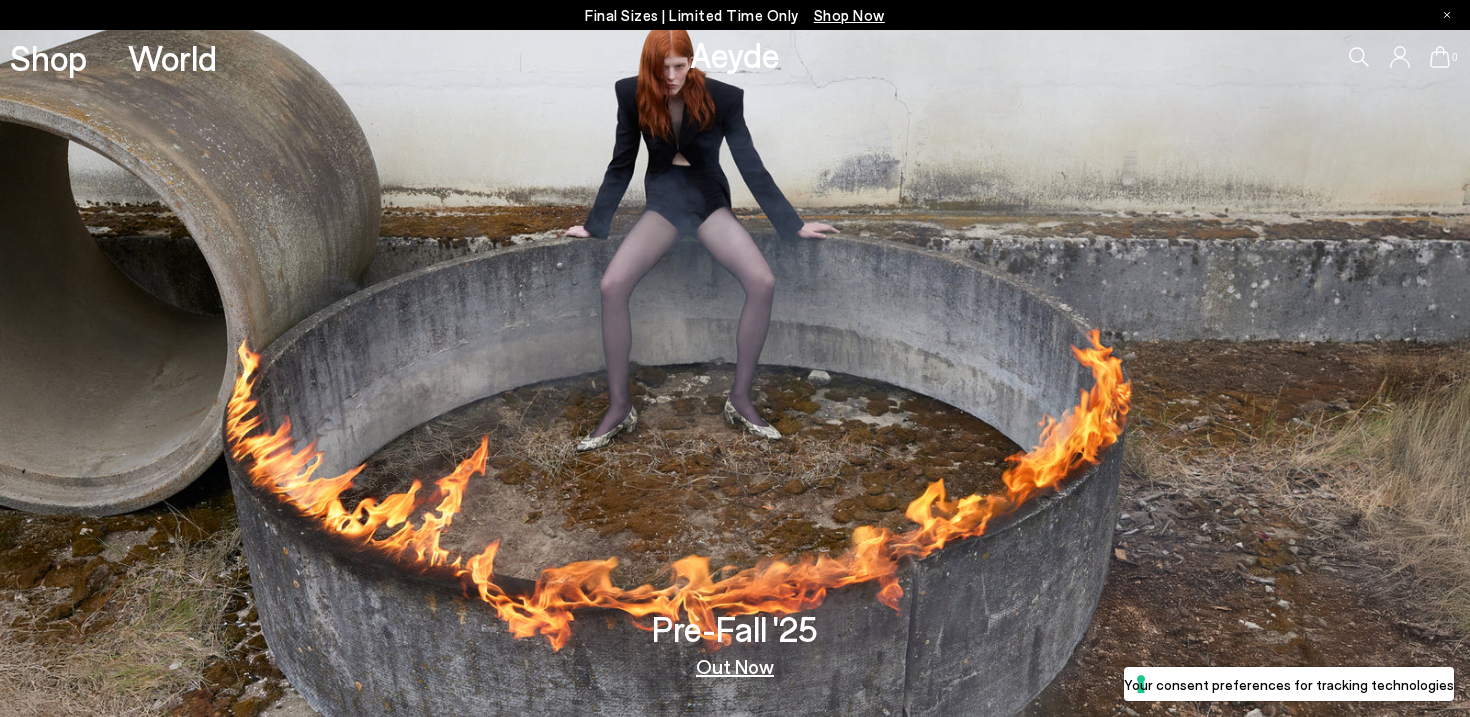 scroll, scrollTop: 0, scrollLeft: 0, axis: both 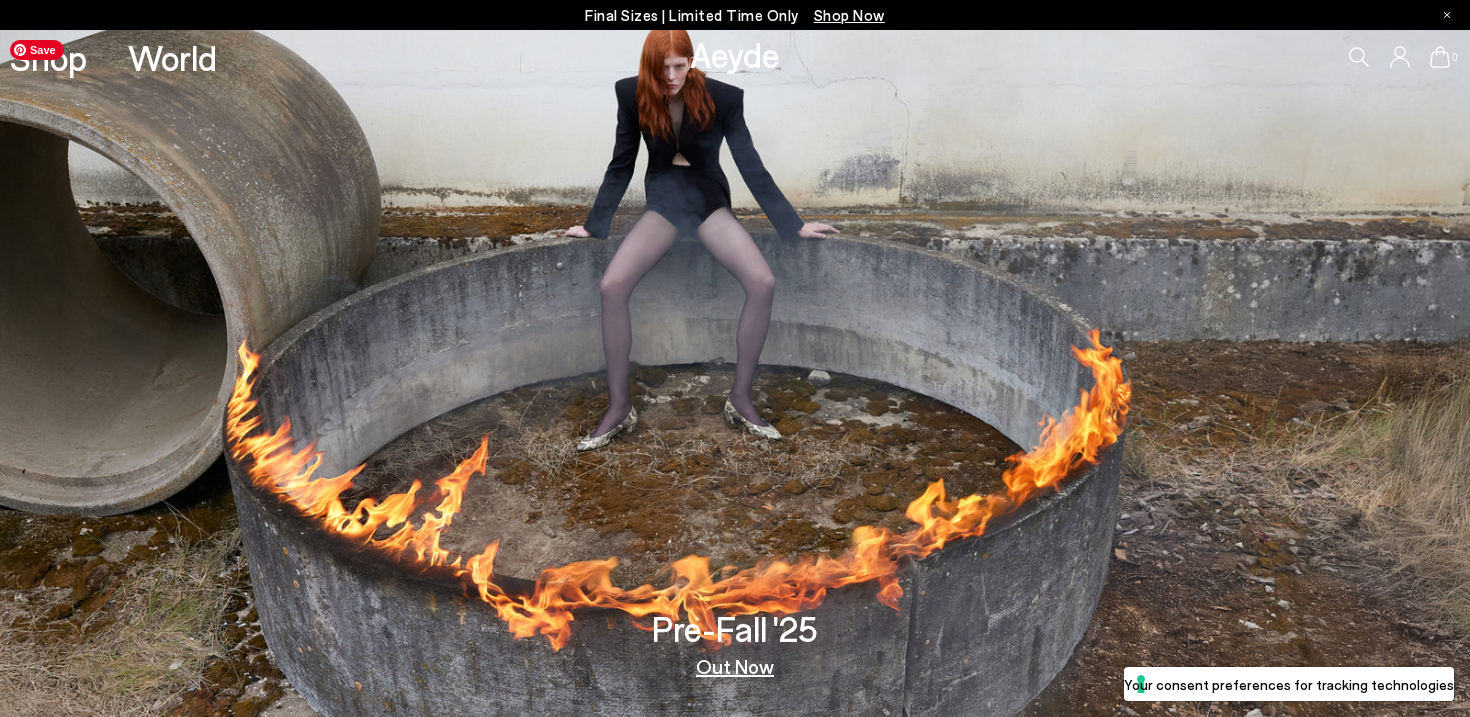 click on "Out Now" at bounding box center (735, 666) 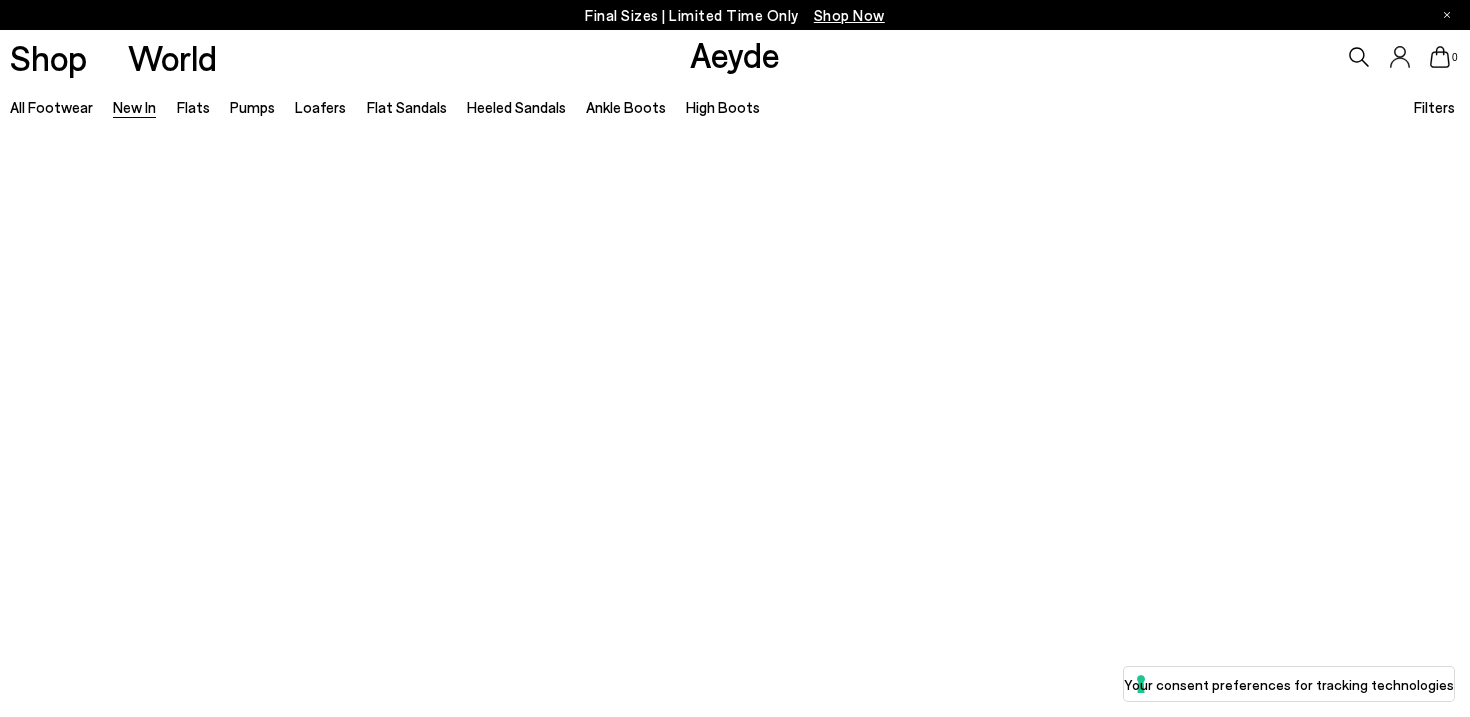 scroll, scrollTop: 0, scrollLeft: 0, axis: both 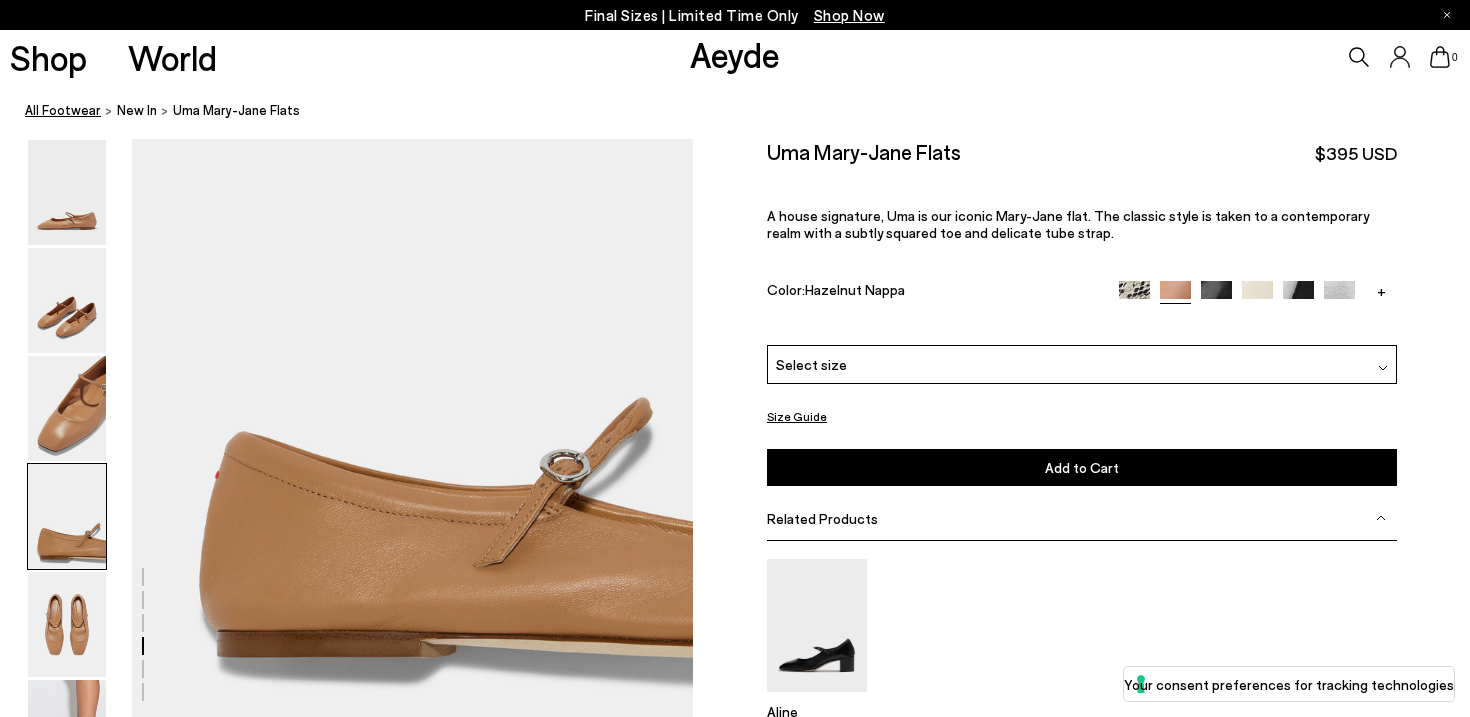 click on "All Footwear" at bounding box center [63, 110] 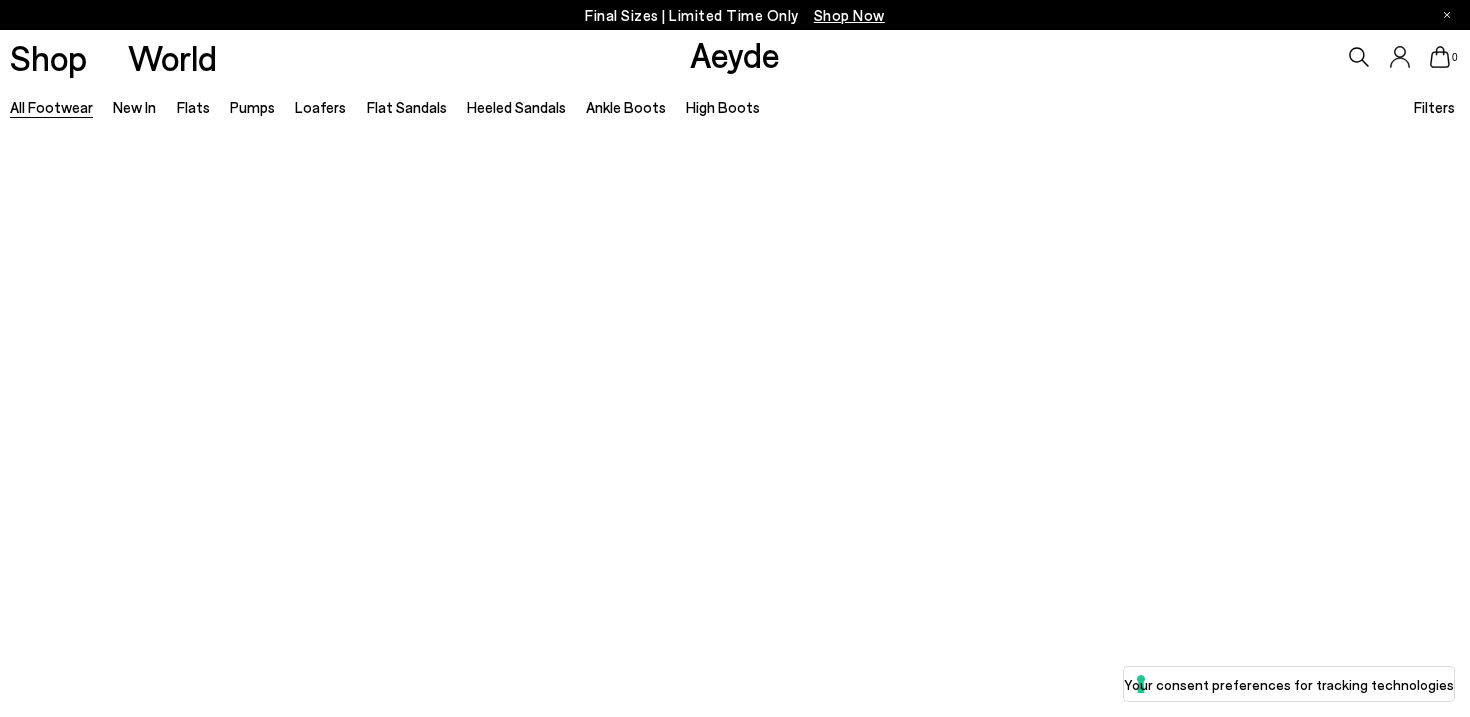 scroll, scrollTop: 0, scrollLeft: 0, axis: both 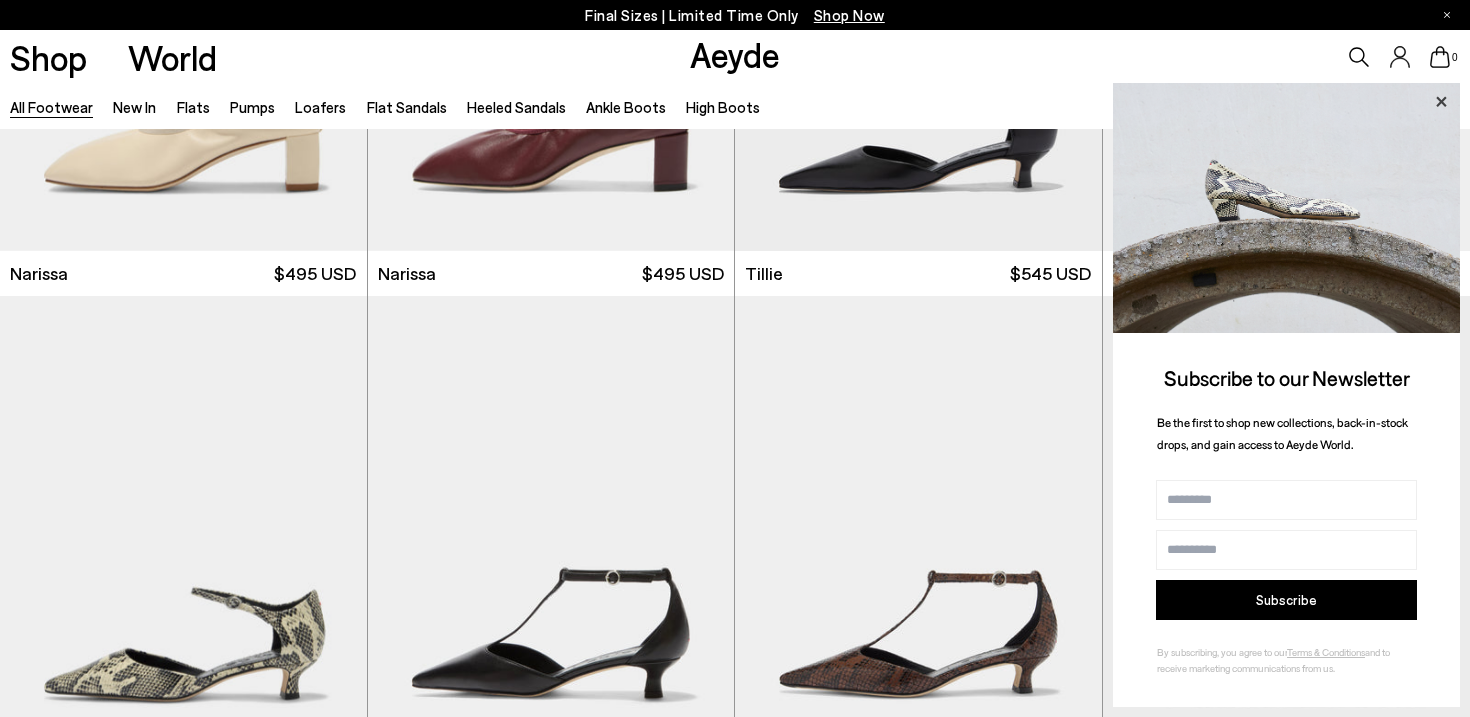 click 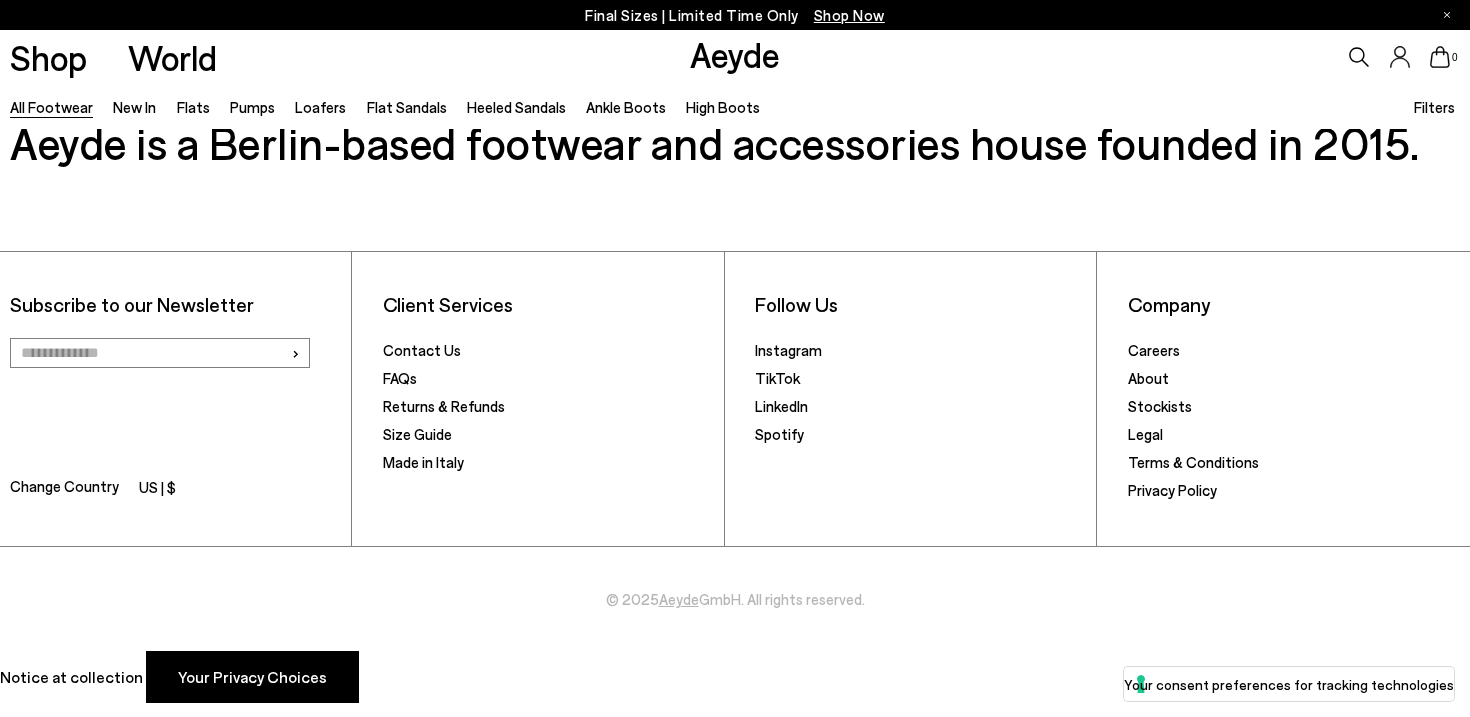 scroll, scrollTop: 8879, scrollLeft: 0, axis: vertical 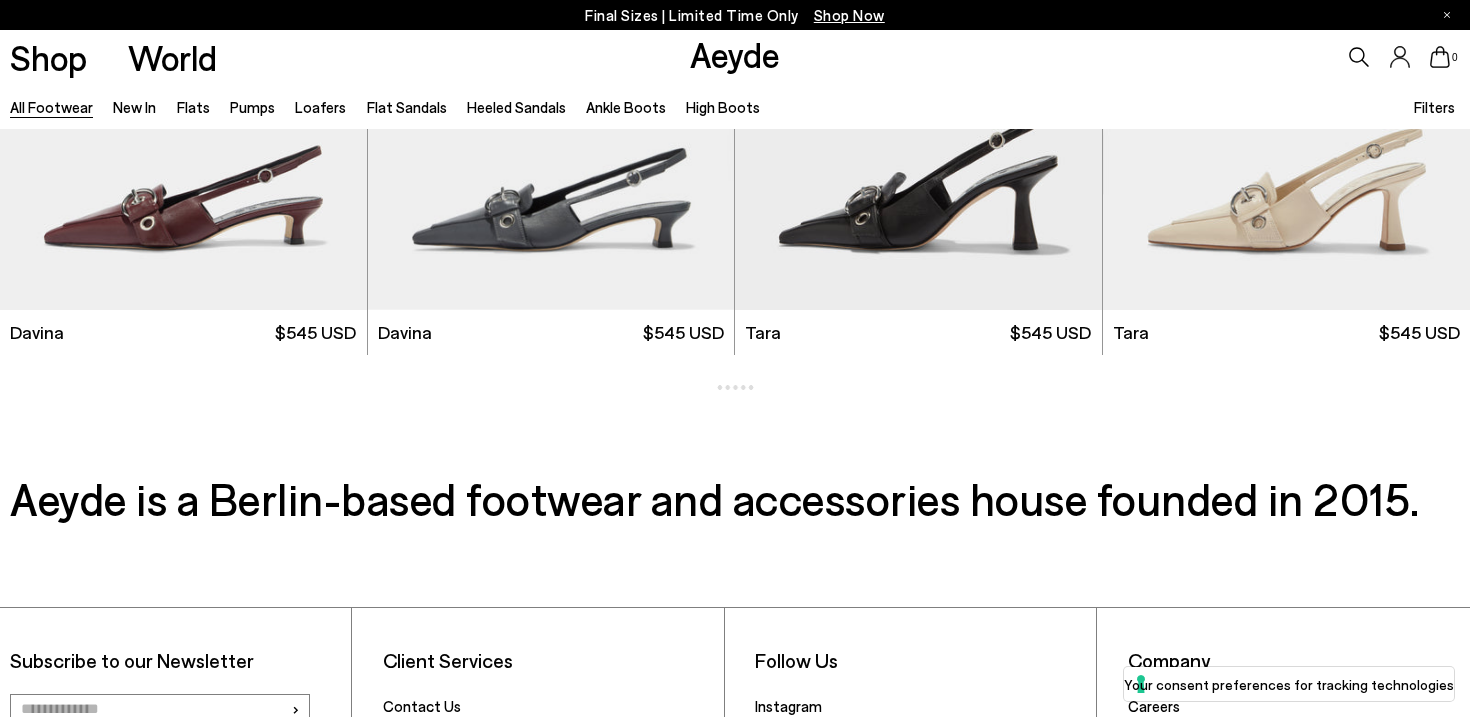 click on "Flat Sandals" at bounding box center [407, 107] 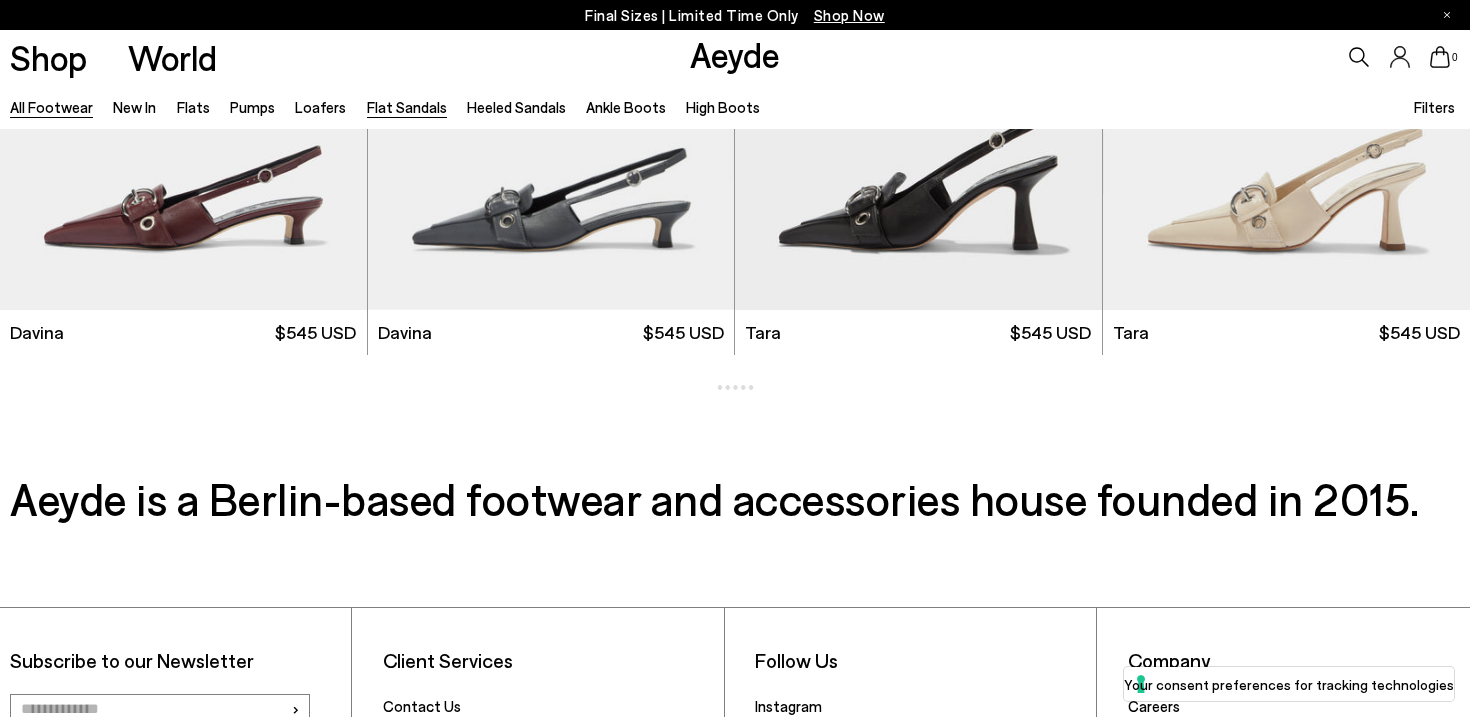 click on "Flat Sandals" at bounding box center (407, 107) 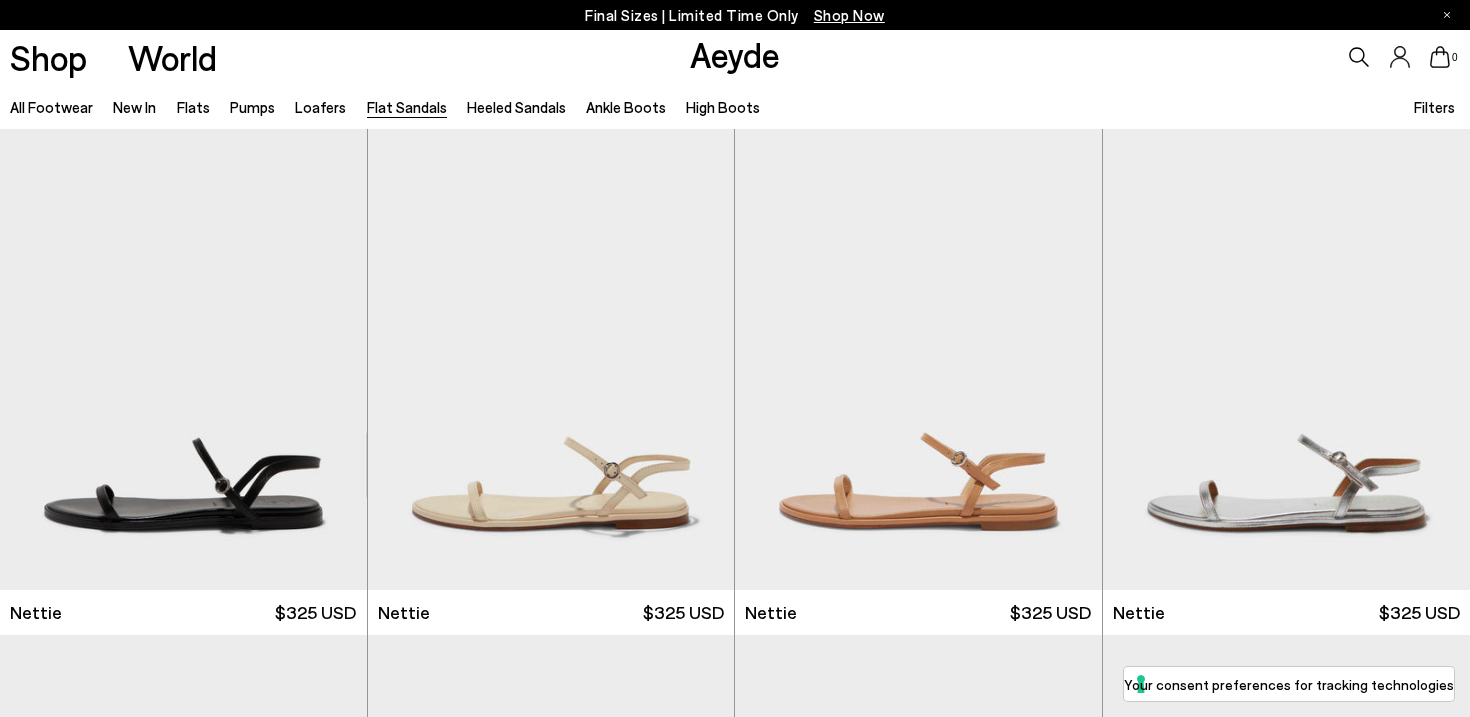 scroll, scrollTop: 0, scrollLeft: 0, axis: both 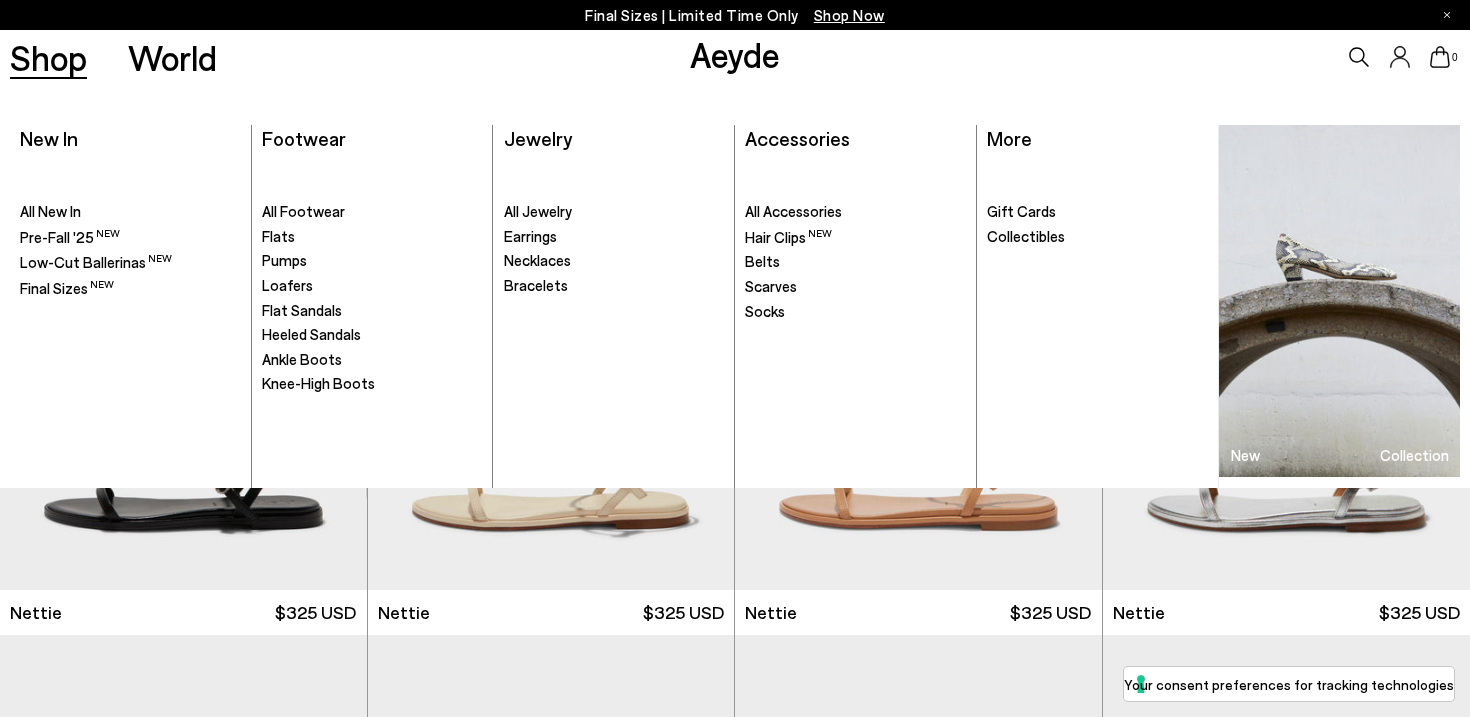 click on "Shop" at bounding box center (48, 57) 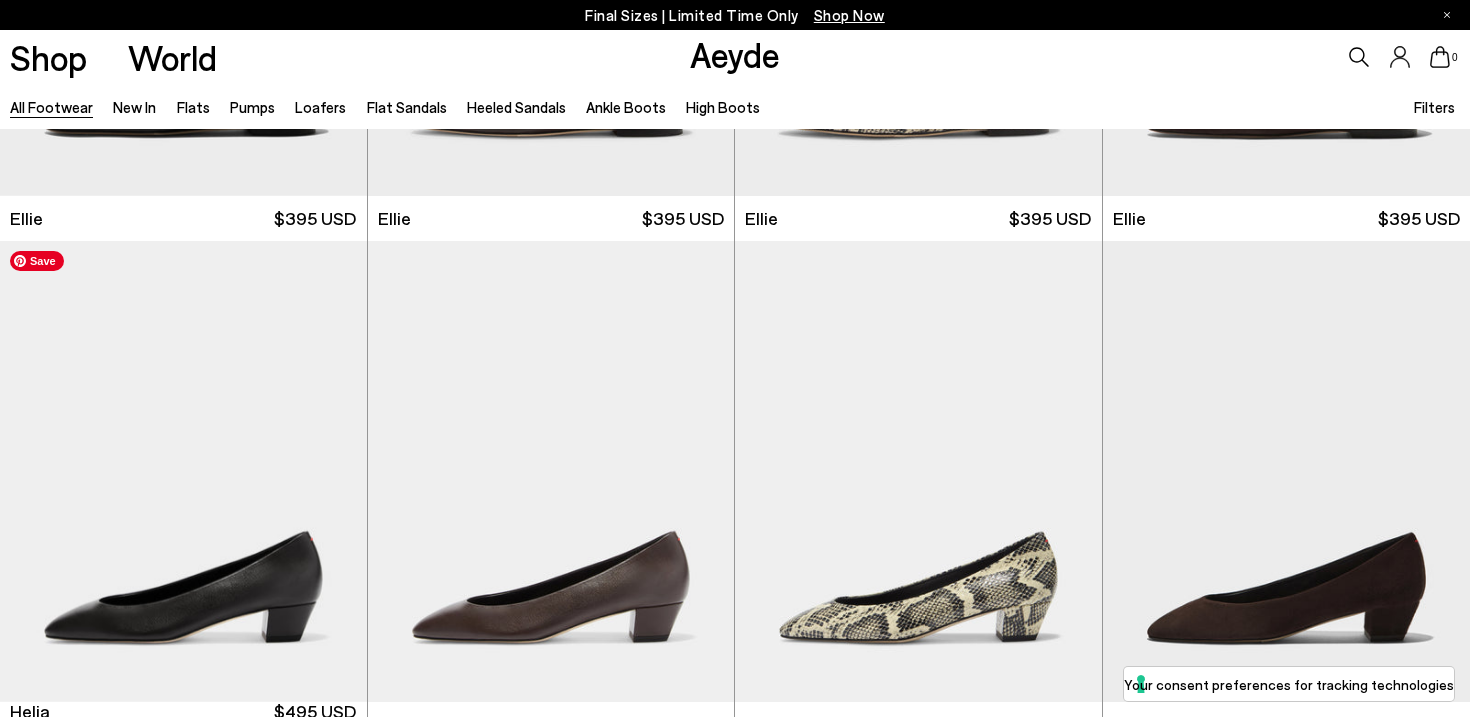 scroll, scrollTop: 765, scrollLeft: 0, axis: vertical 